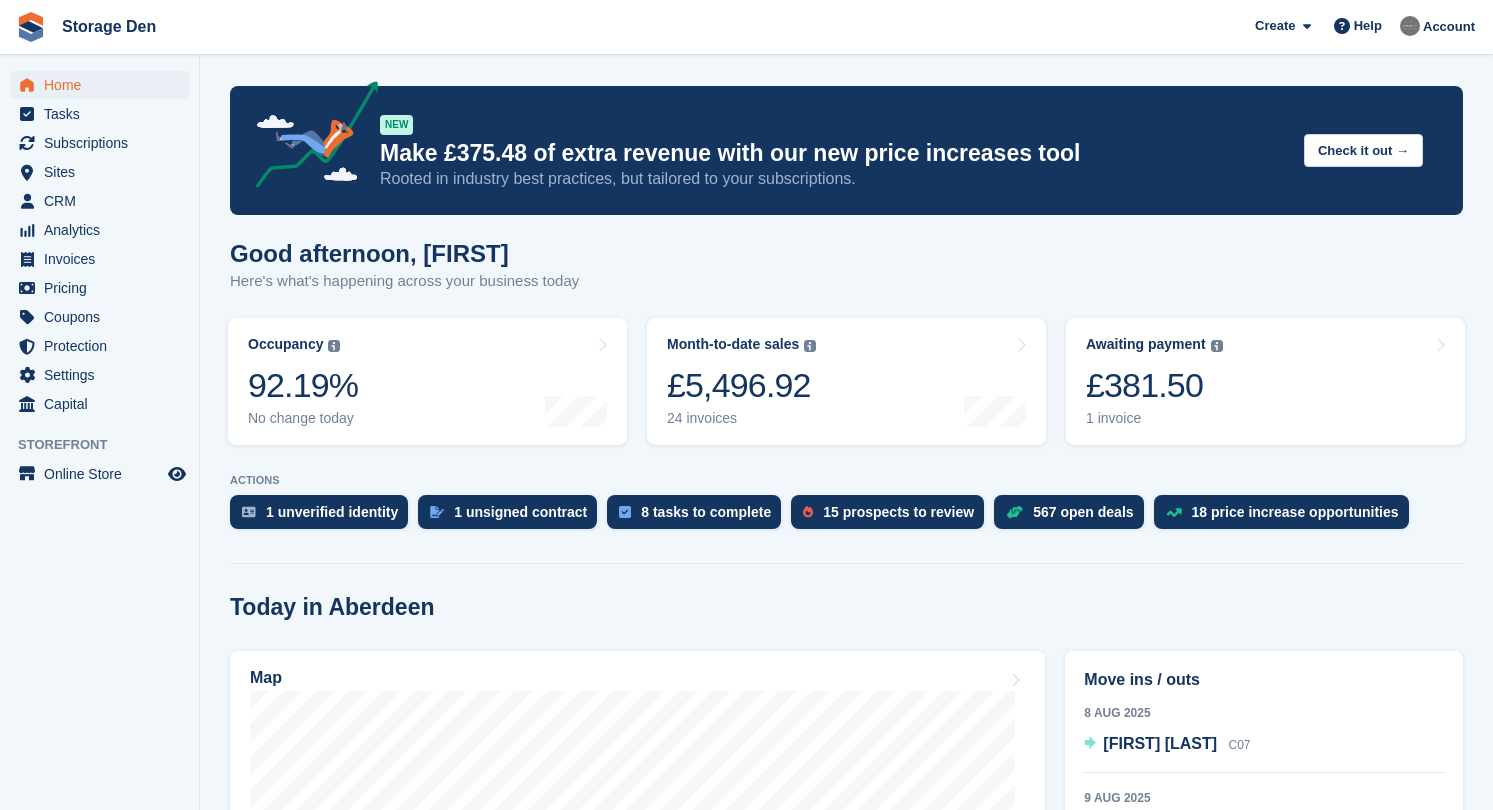 click on "CRM" at bounding box center [104, 201] 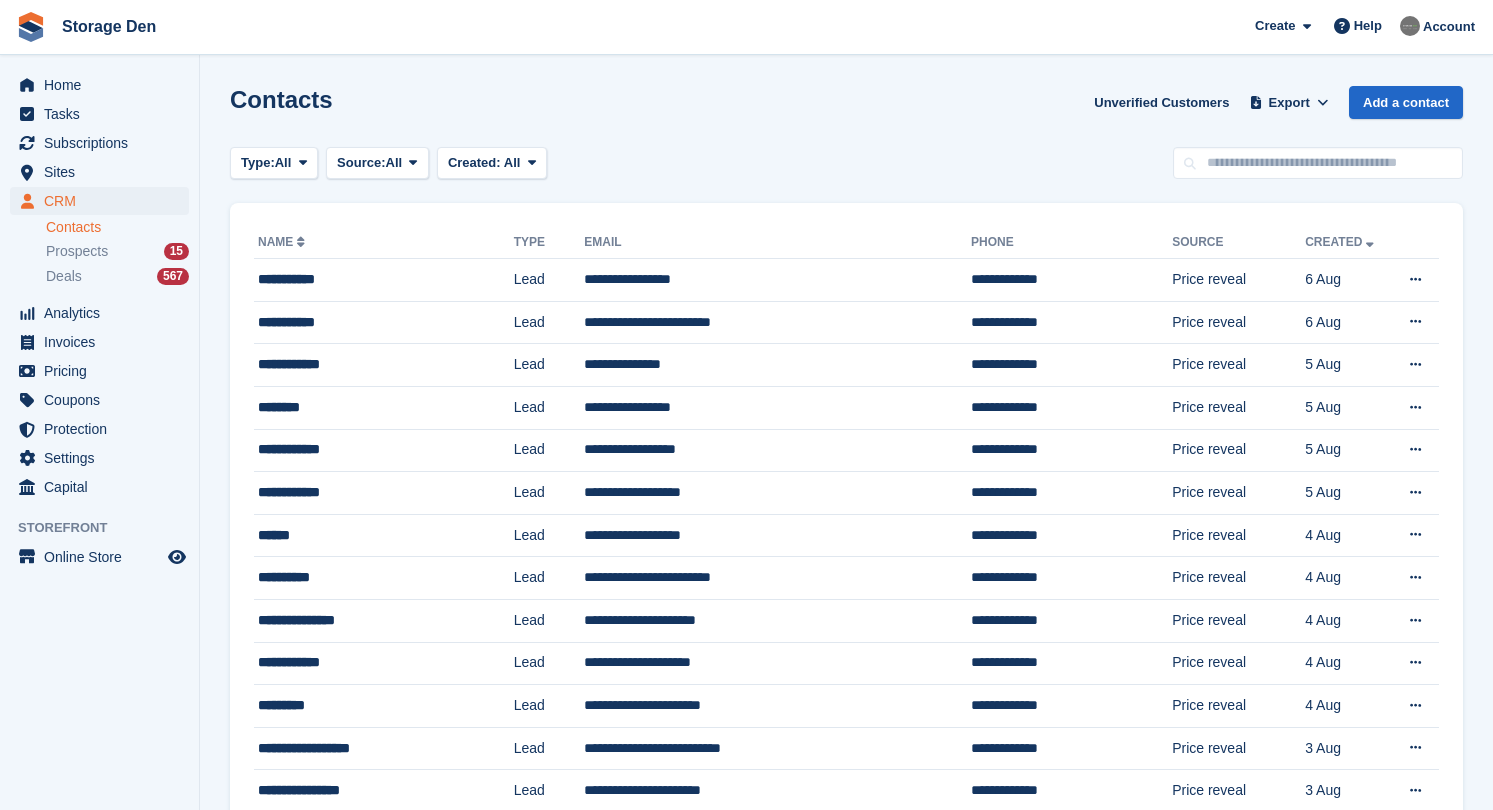 scroll, scrollTop: 0, scrollLeft: 0, axis: both 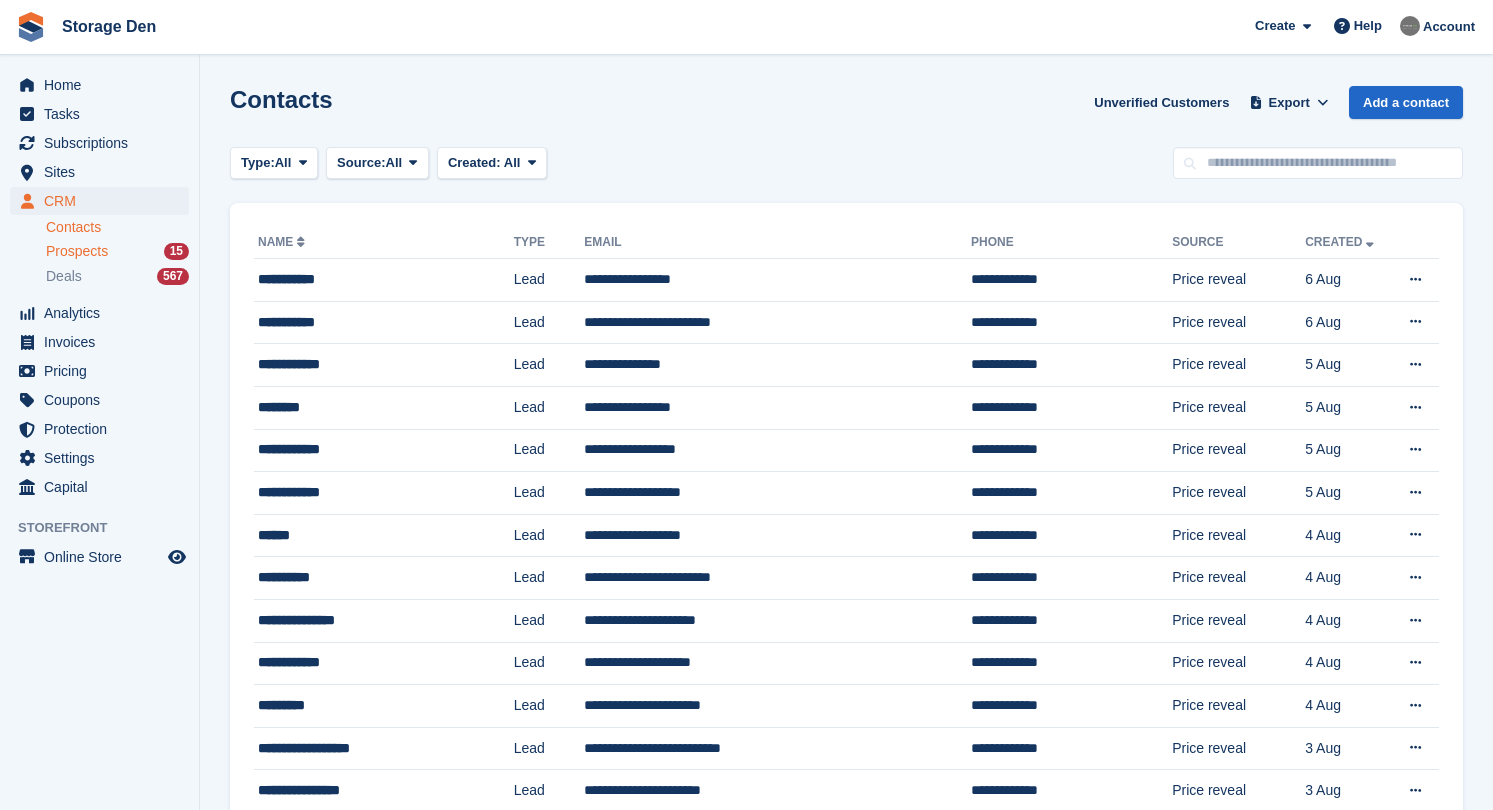 click on "Prospects" at bounding box center [77, 251] 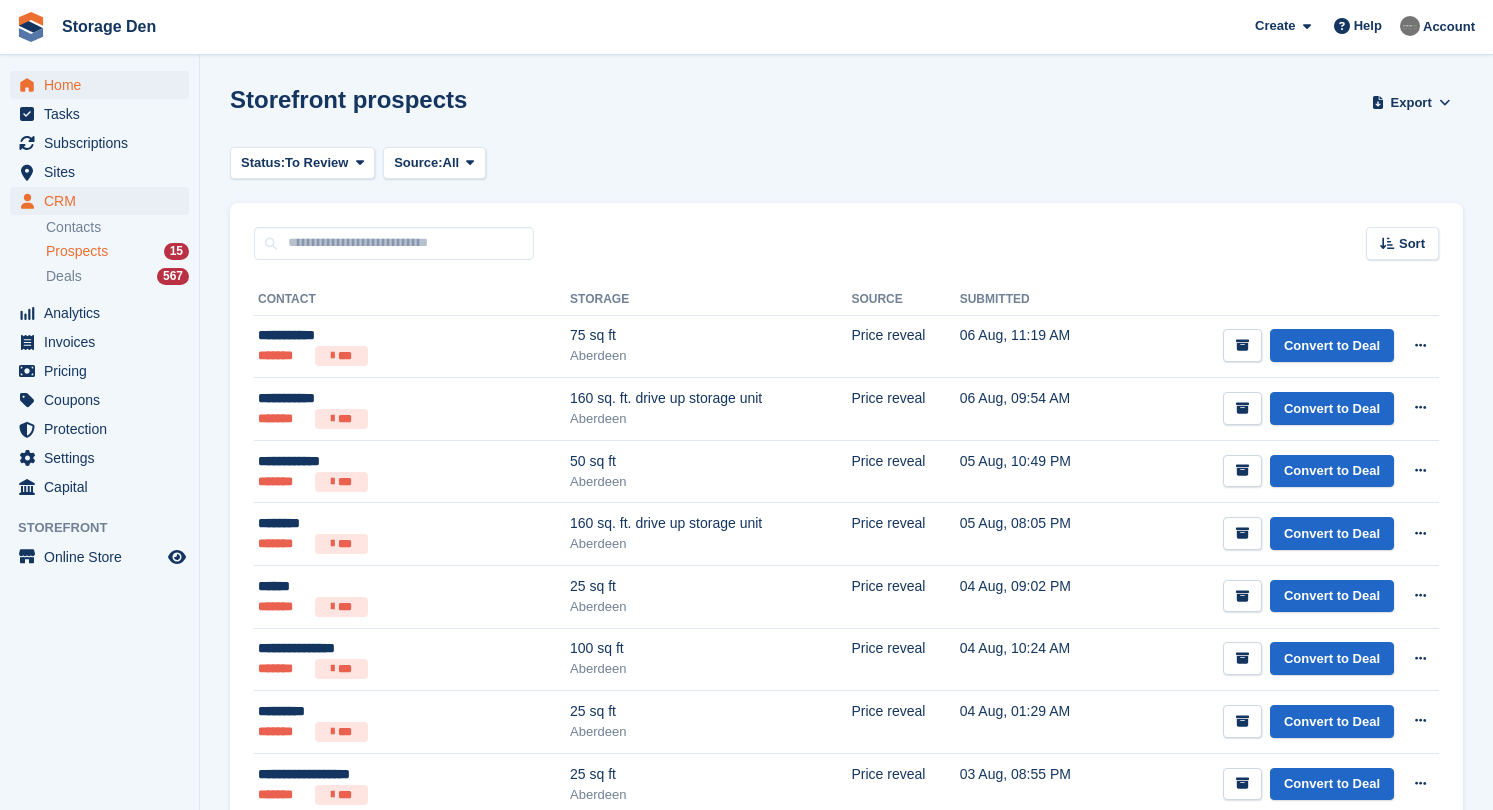 click on "Home" at bounding box center [104, 85] 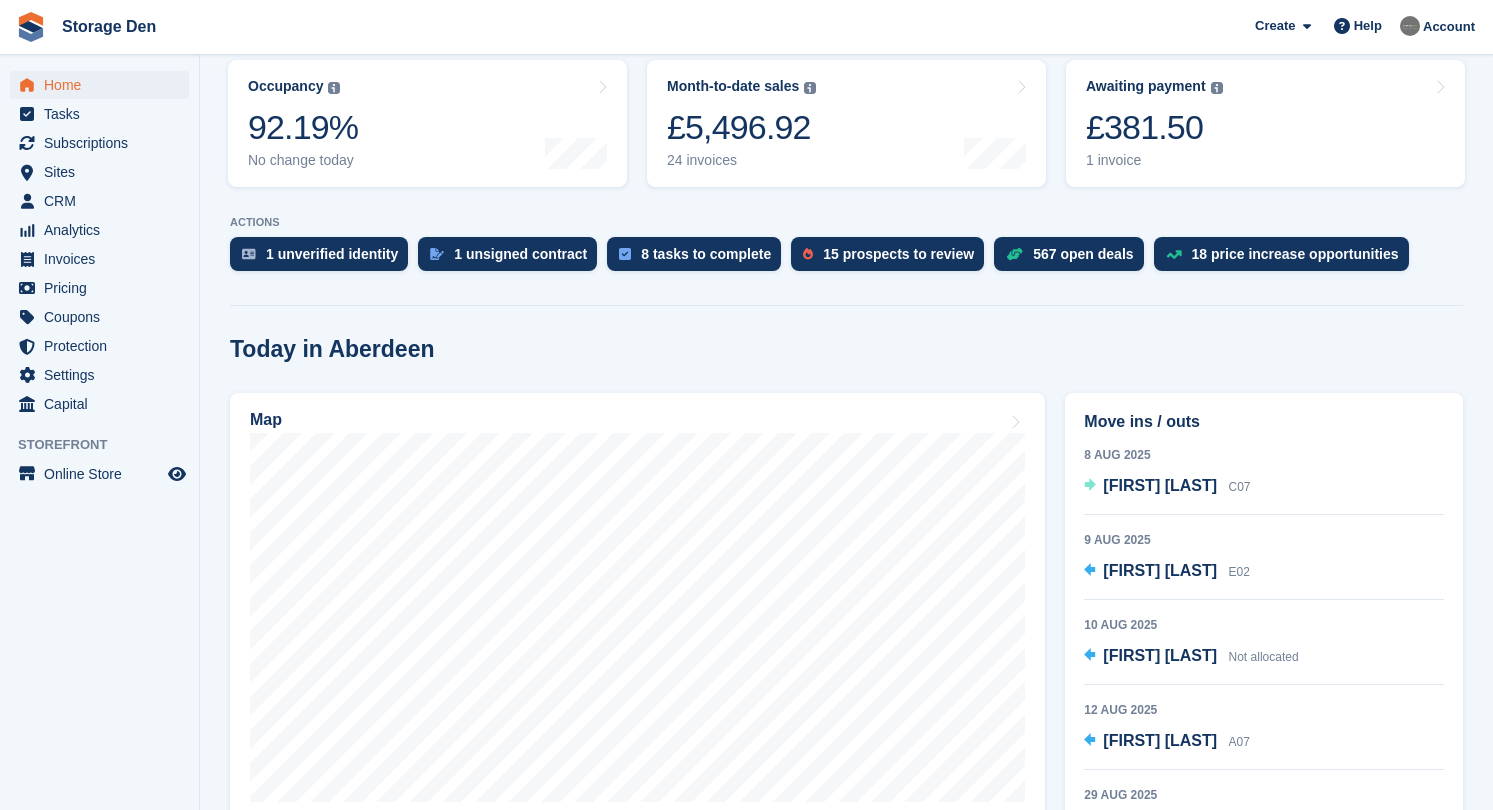 scroll, scrollTop: 290, scrollLeft: 0, axis: vertical 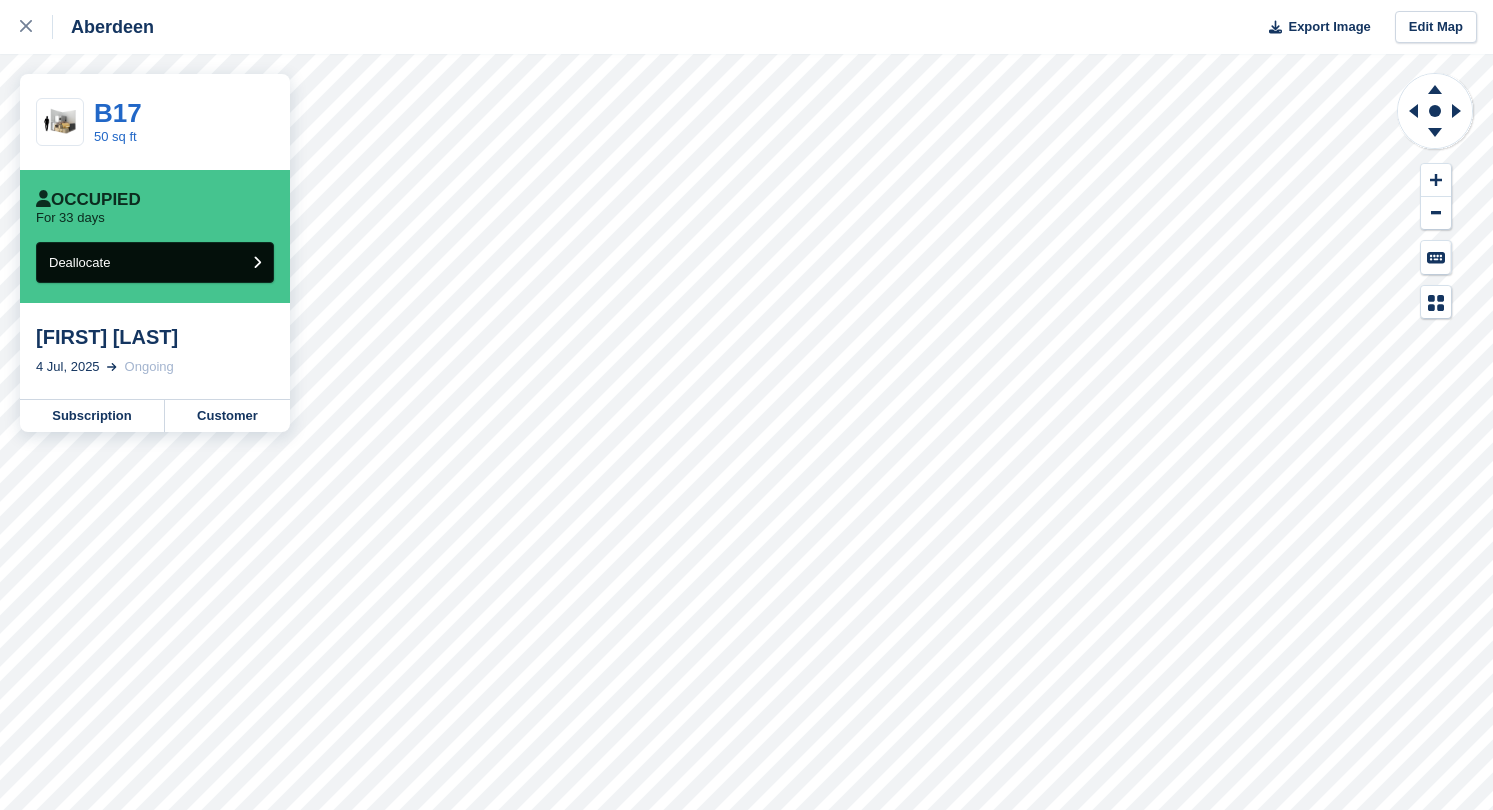 click on "Deallocate" at bounding box center [155, 262] 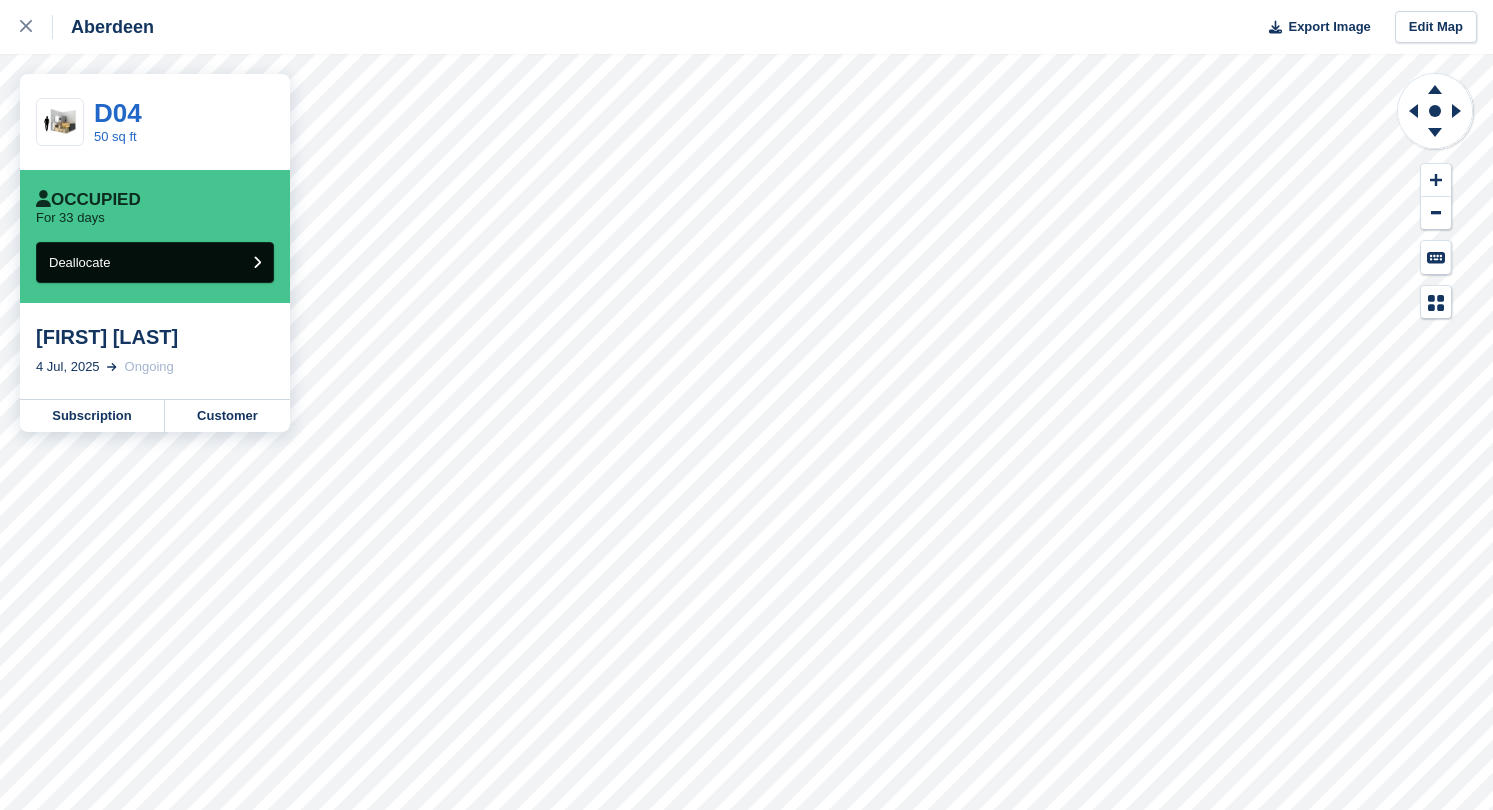 click on "Deallocate" at bounding box center (155, 262) 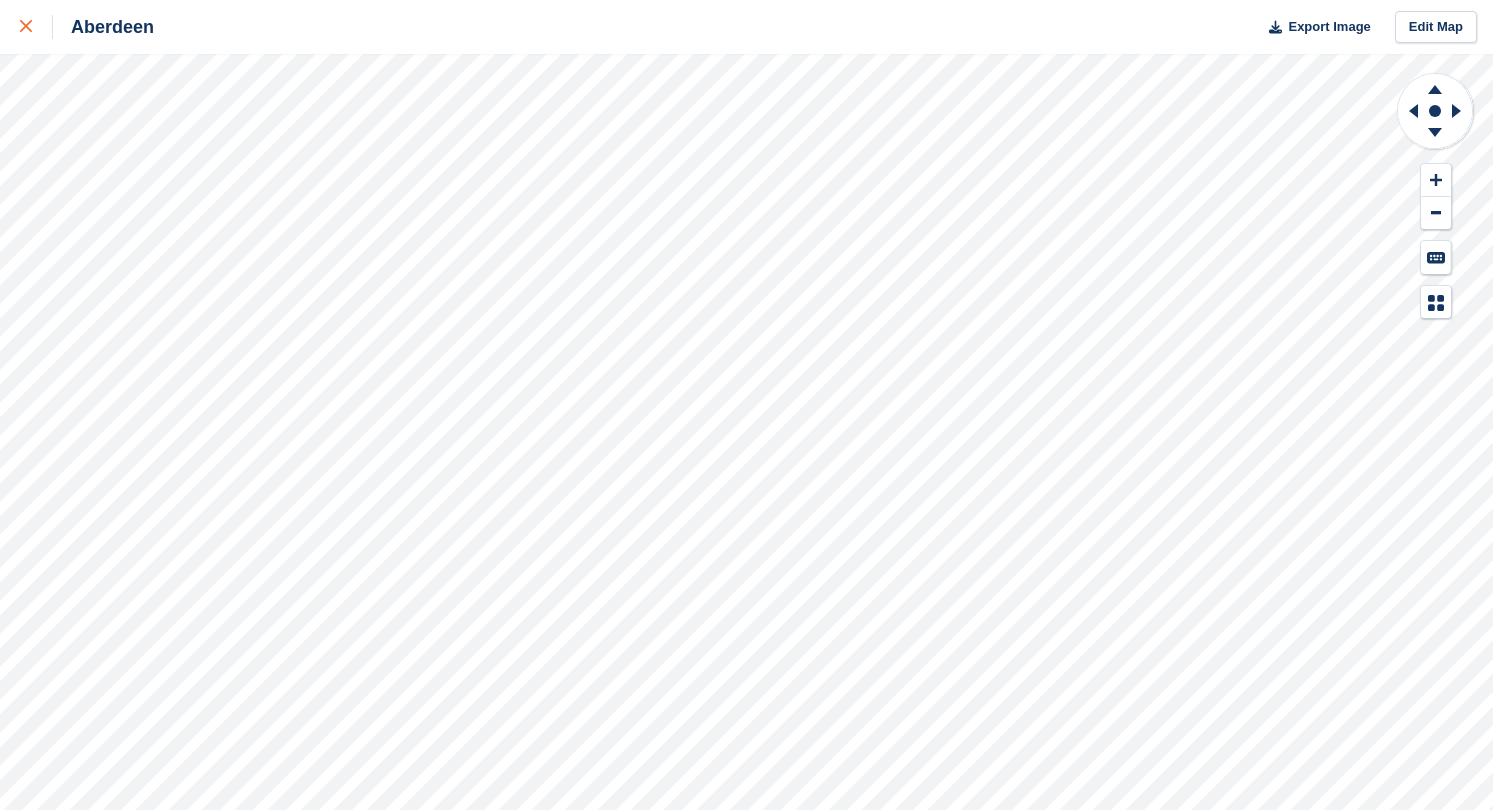 click at bounding box center [36, 27] 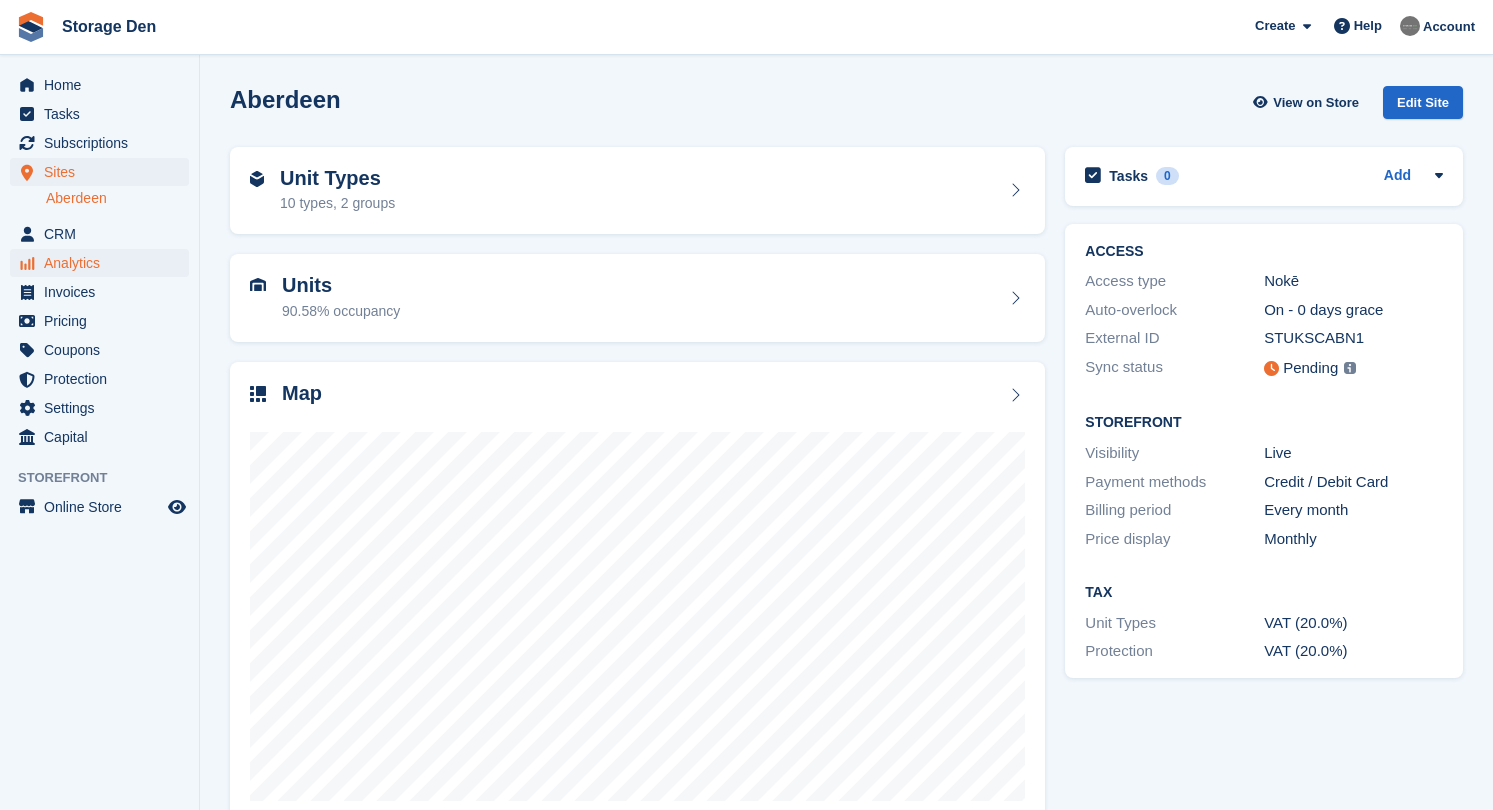 scroll, scrollTop: 0, scrollLeft: 0, axis: both 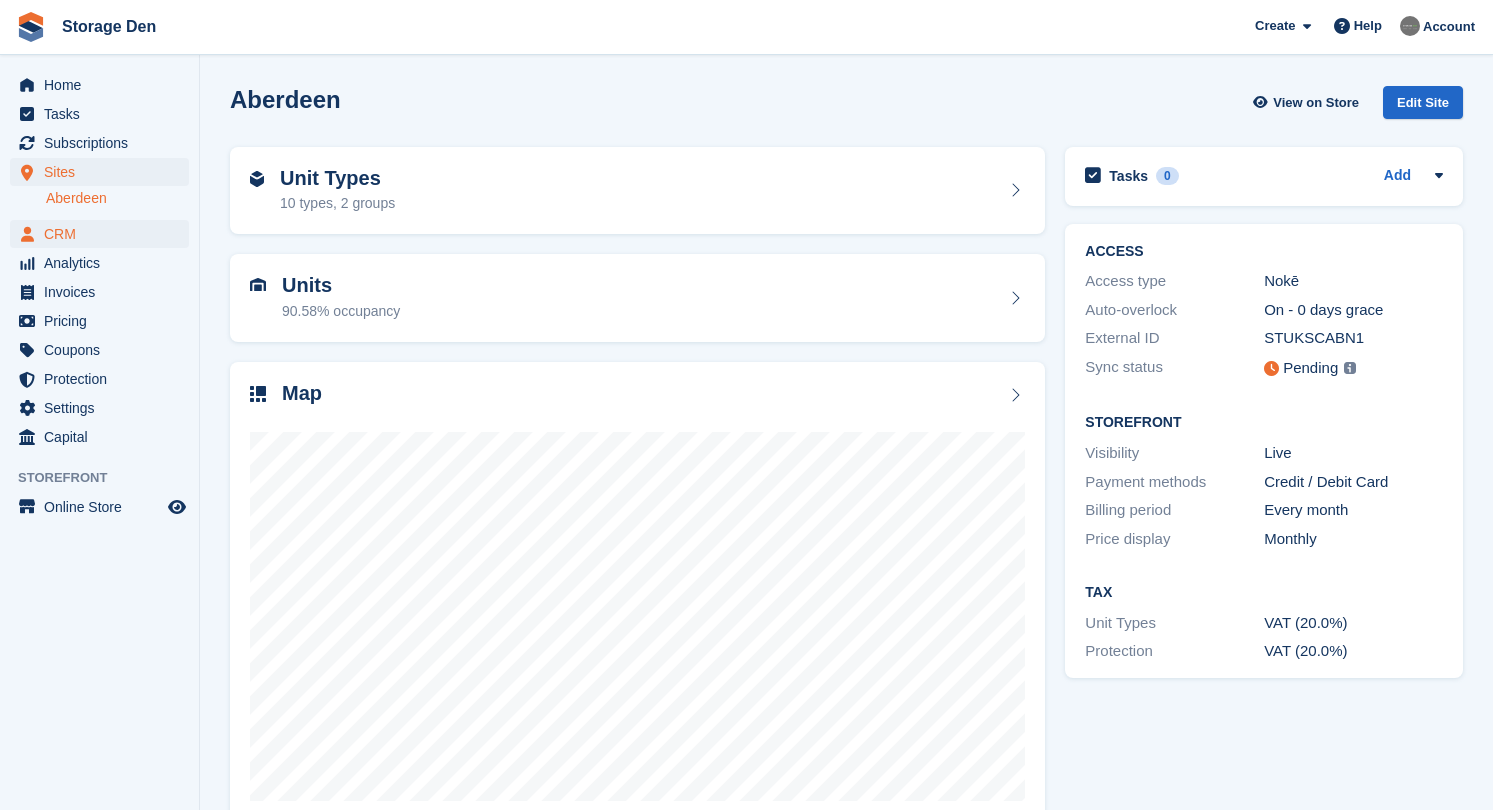 click on "CRM" at bounding box center [104, 234] 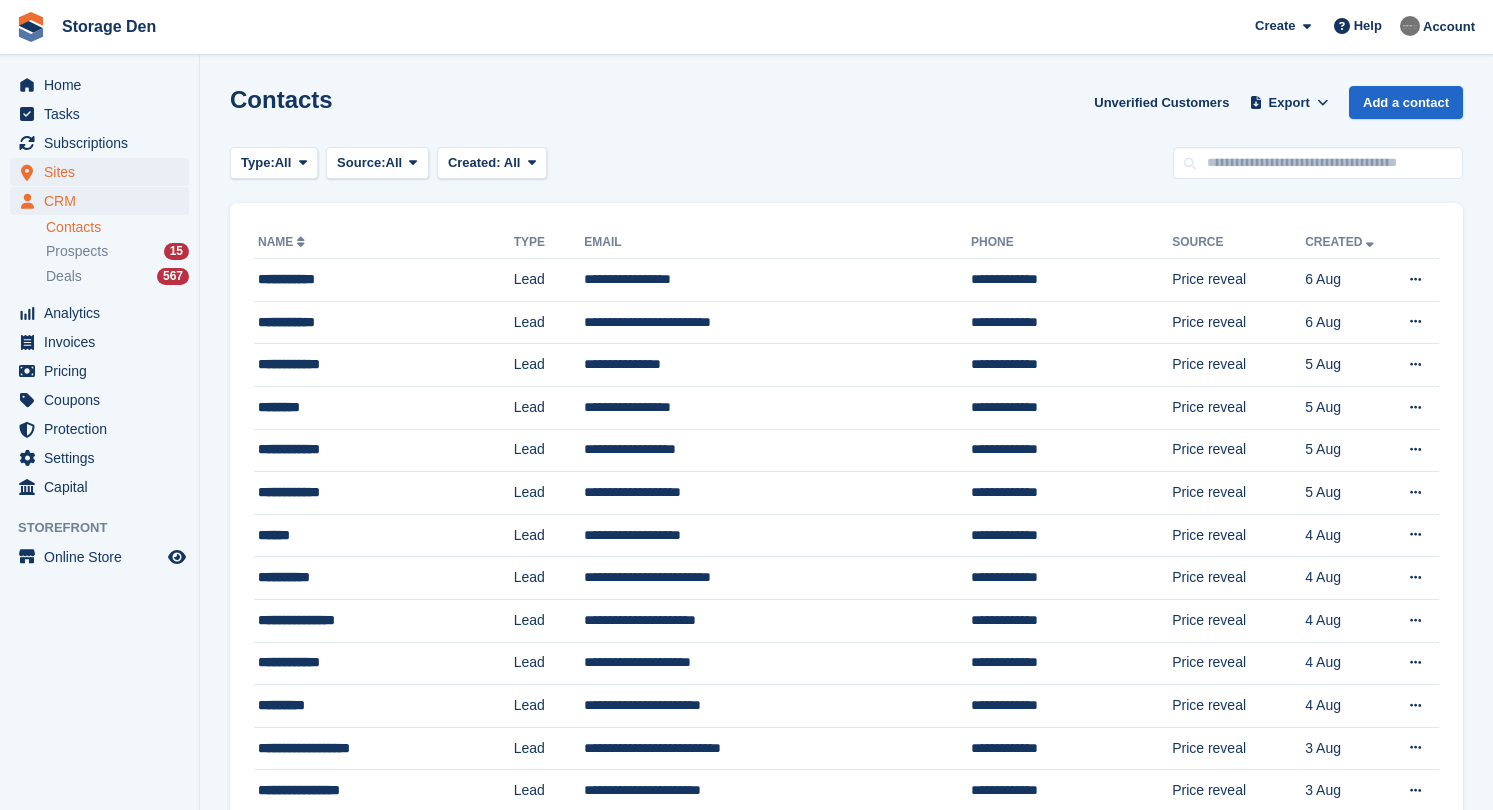 scroll, scrollTop: 0, scrollLeft: 0, axis: both 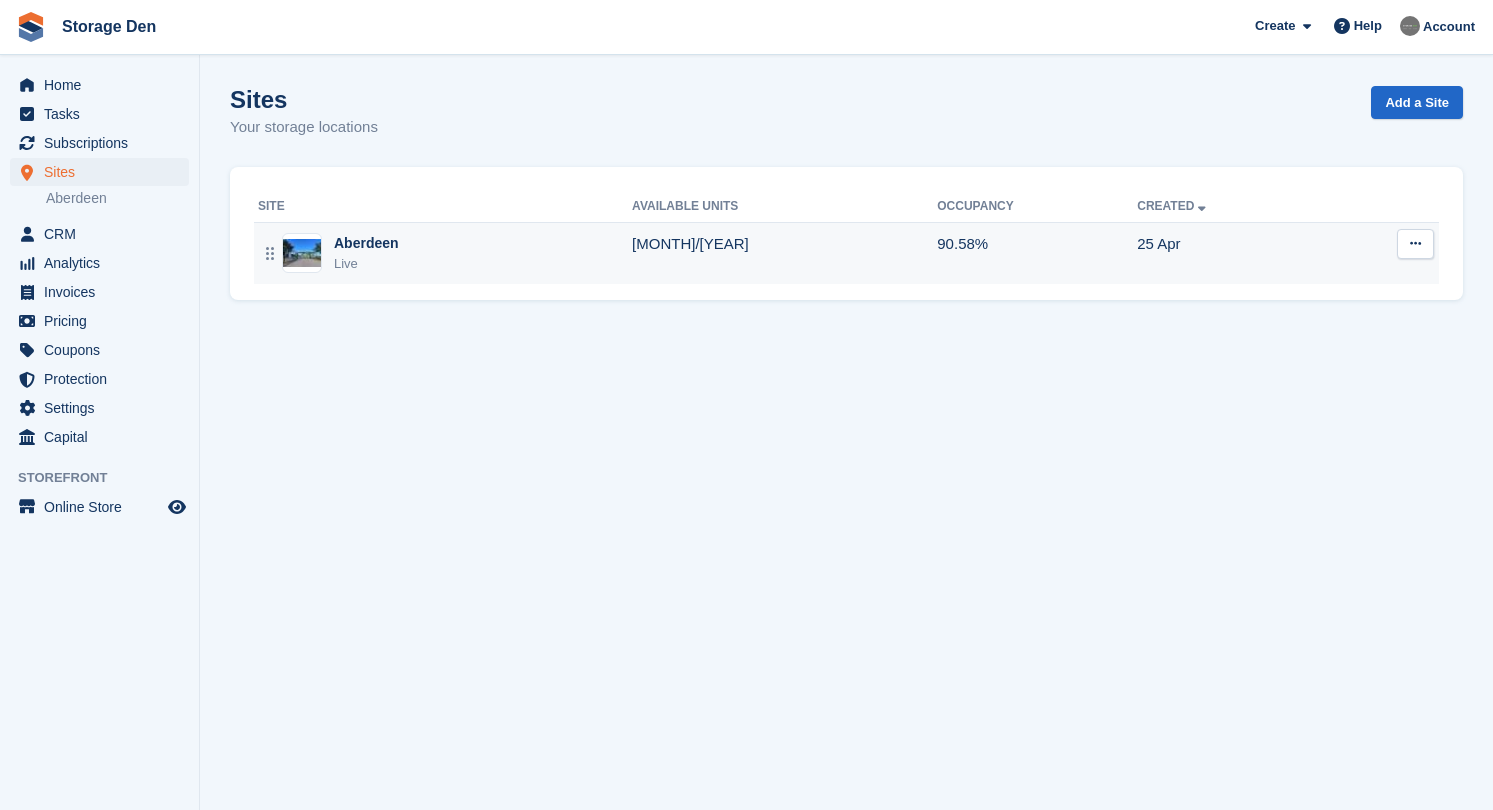 click on "Live" at bounding box center (366, 264) 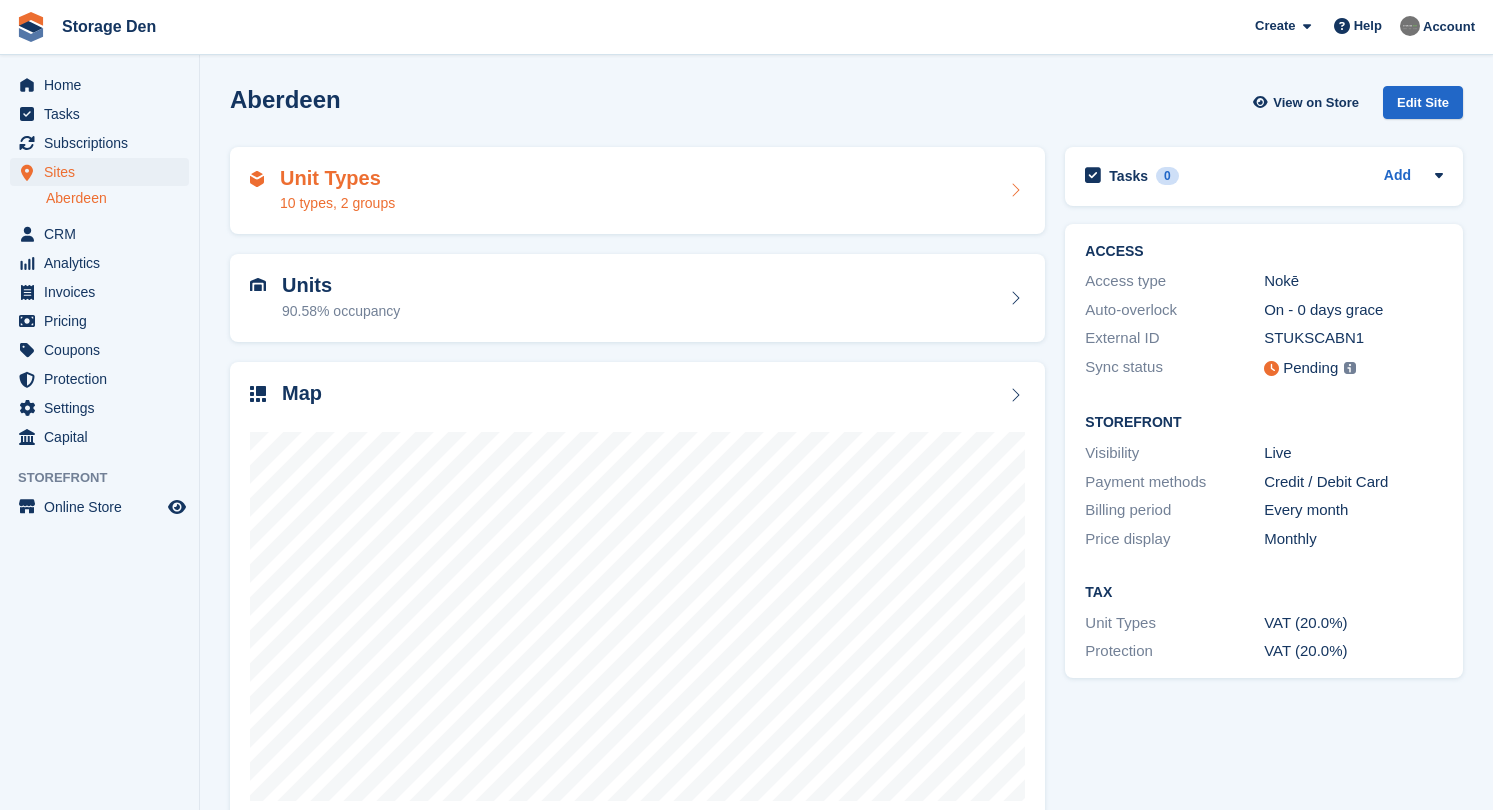 scroll, scrollTop: 0, scrollLeft: 0, axis: both 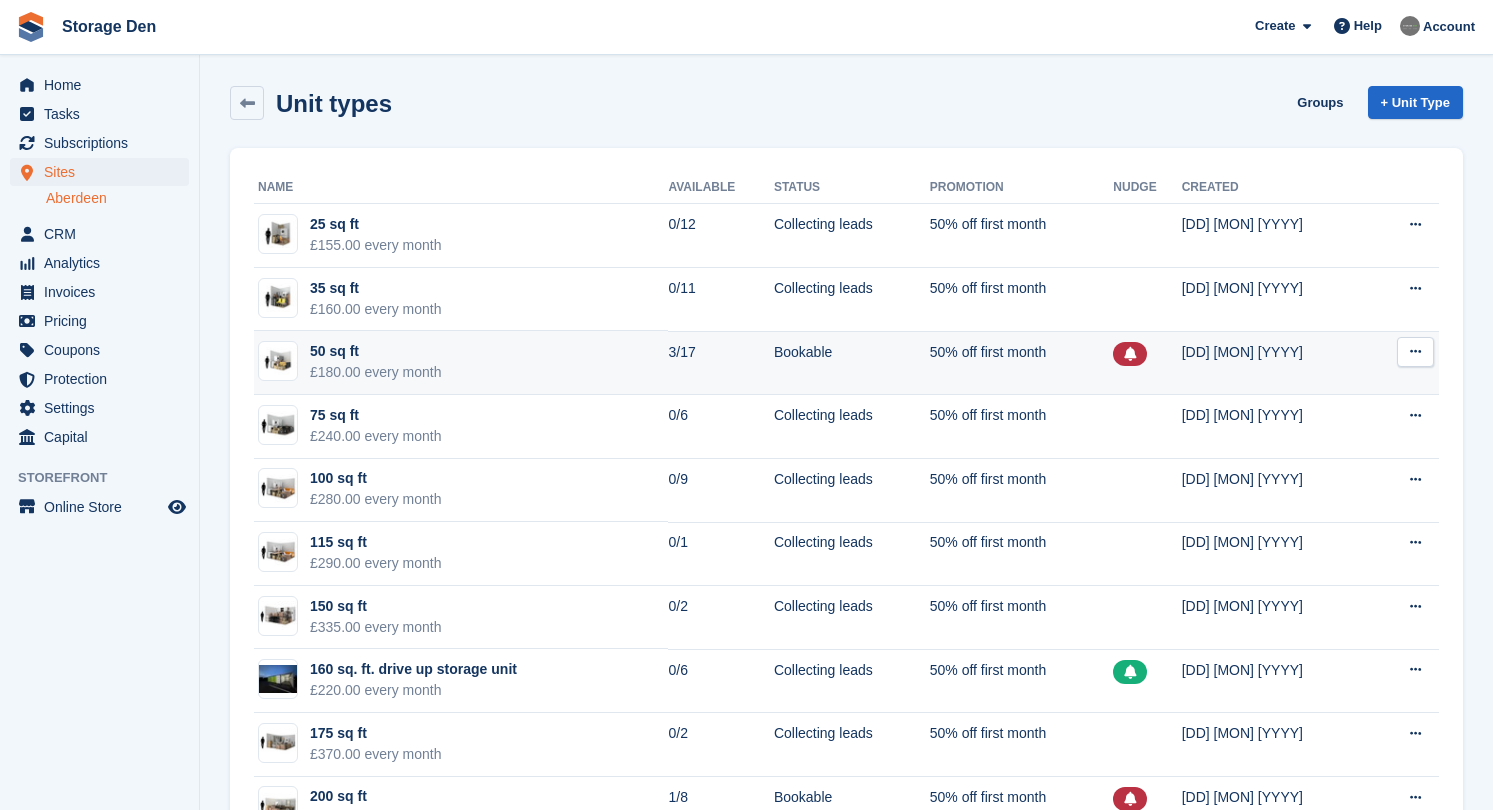 click at bounding box center (1415, 351) 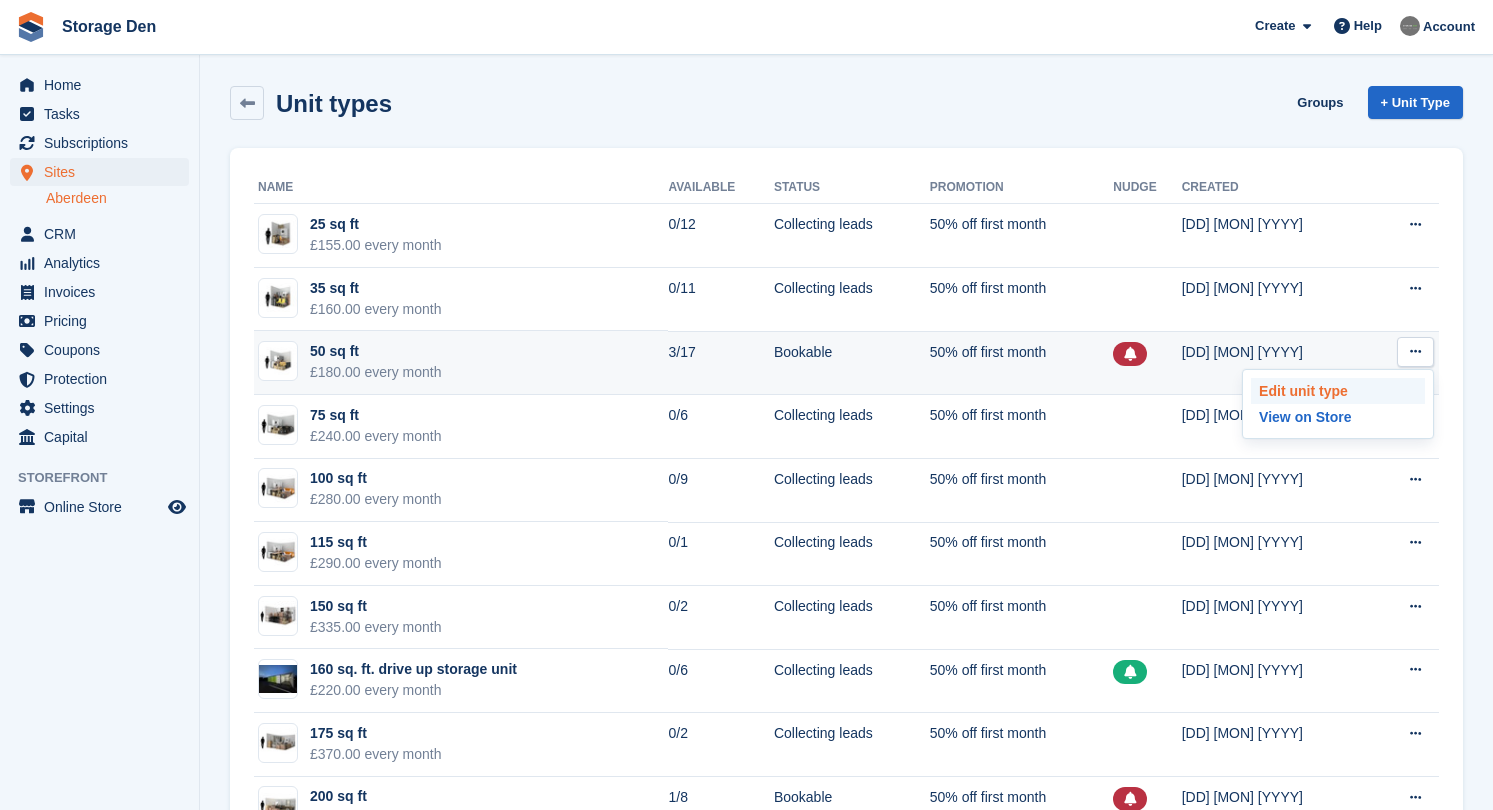 click on "Edit unit type" at bounding box center (1338, 391) 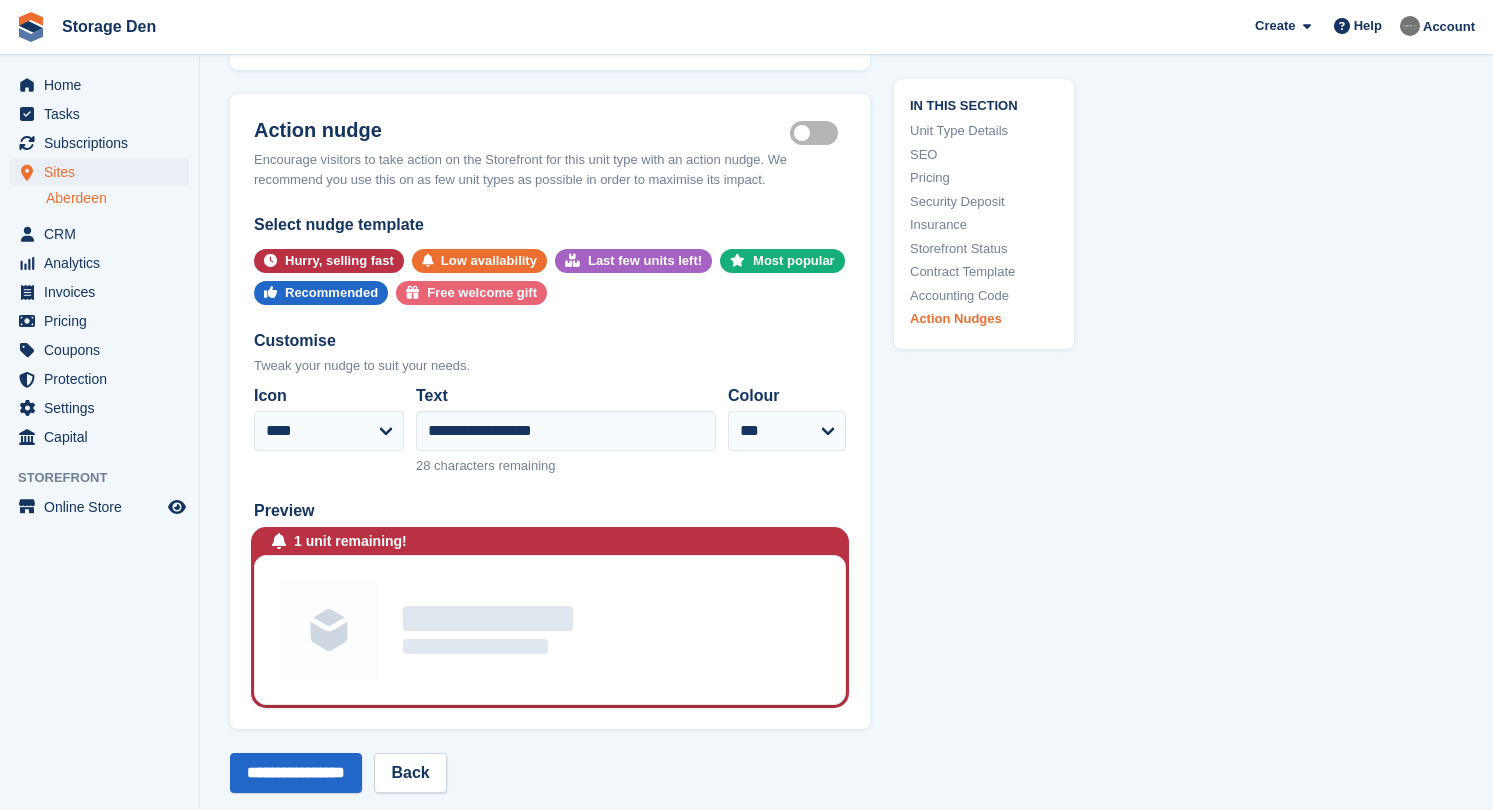 scroll, scrollTop: 3663, scrollLeft: 0, axis: vertical 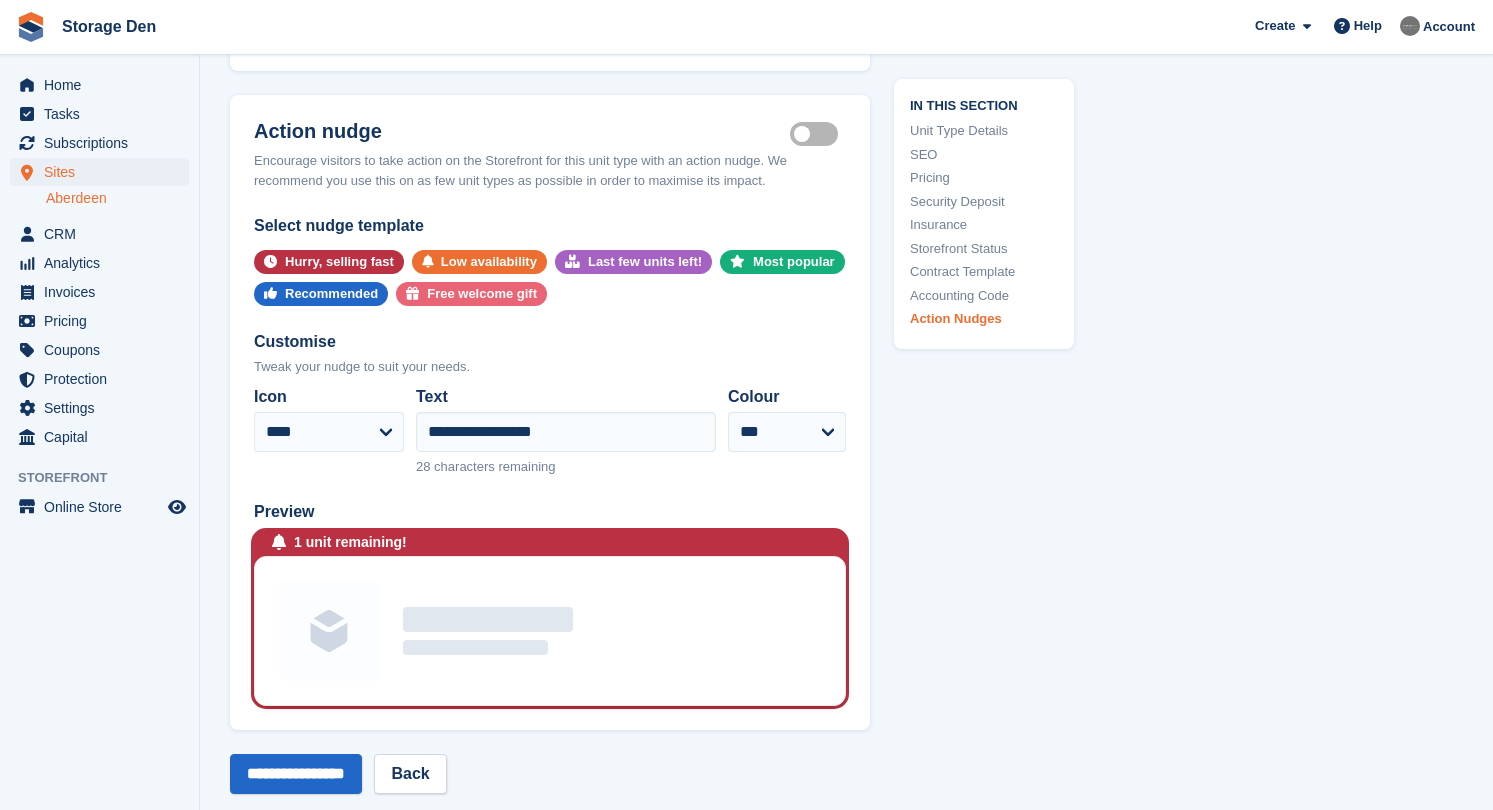 click on "Is active" at bounding box center (818, 134) 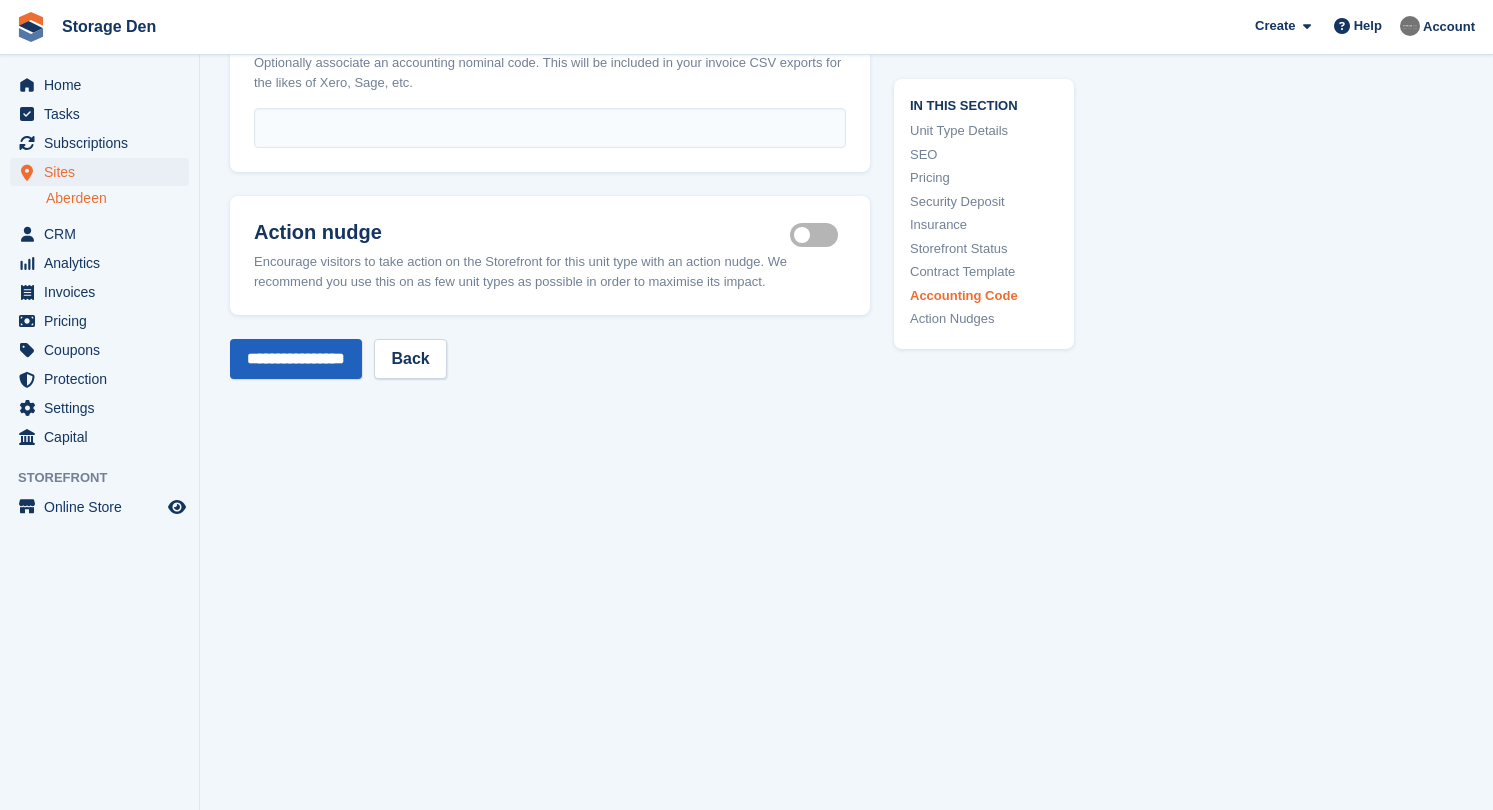 click on "**********" at bounding box center (296, 359) 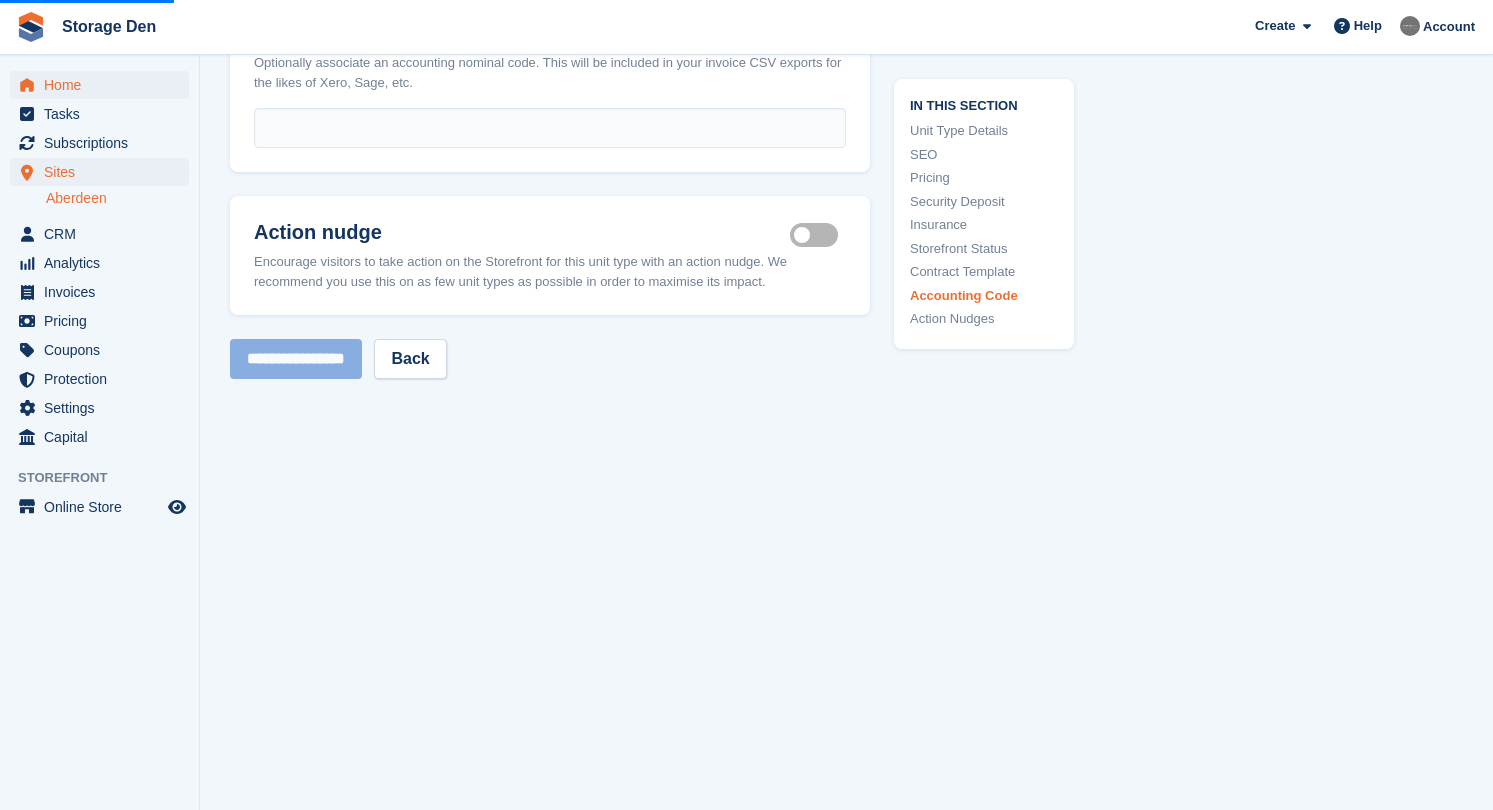 scroll, scrollTop: 0, scrollLeft: 0, axis: both 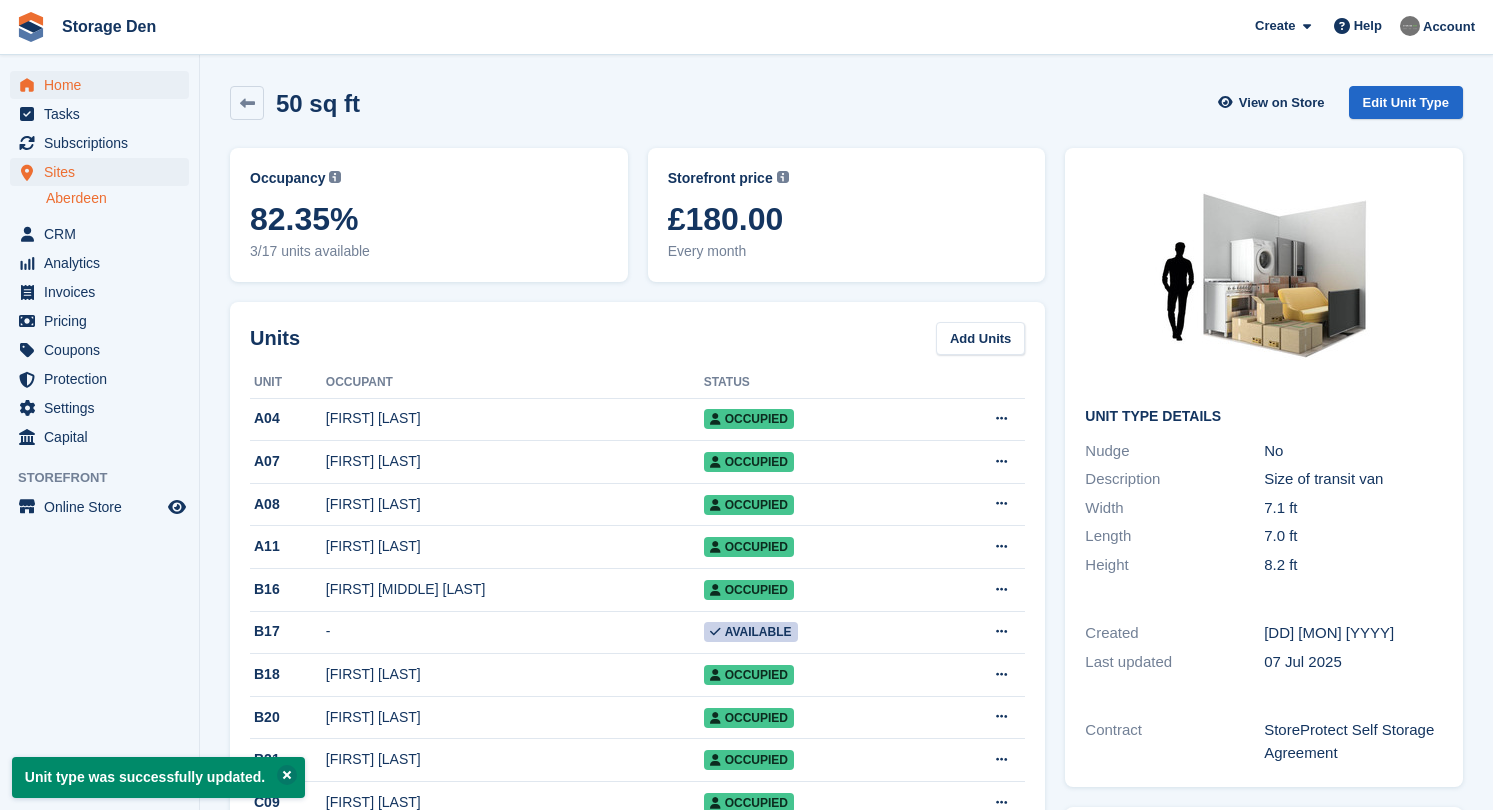click on "Home" at bounding box center [104, 85] 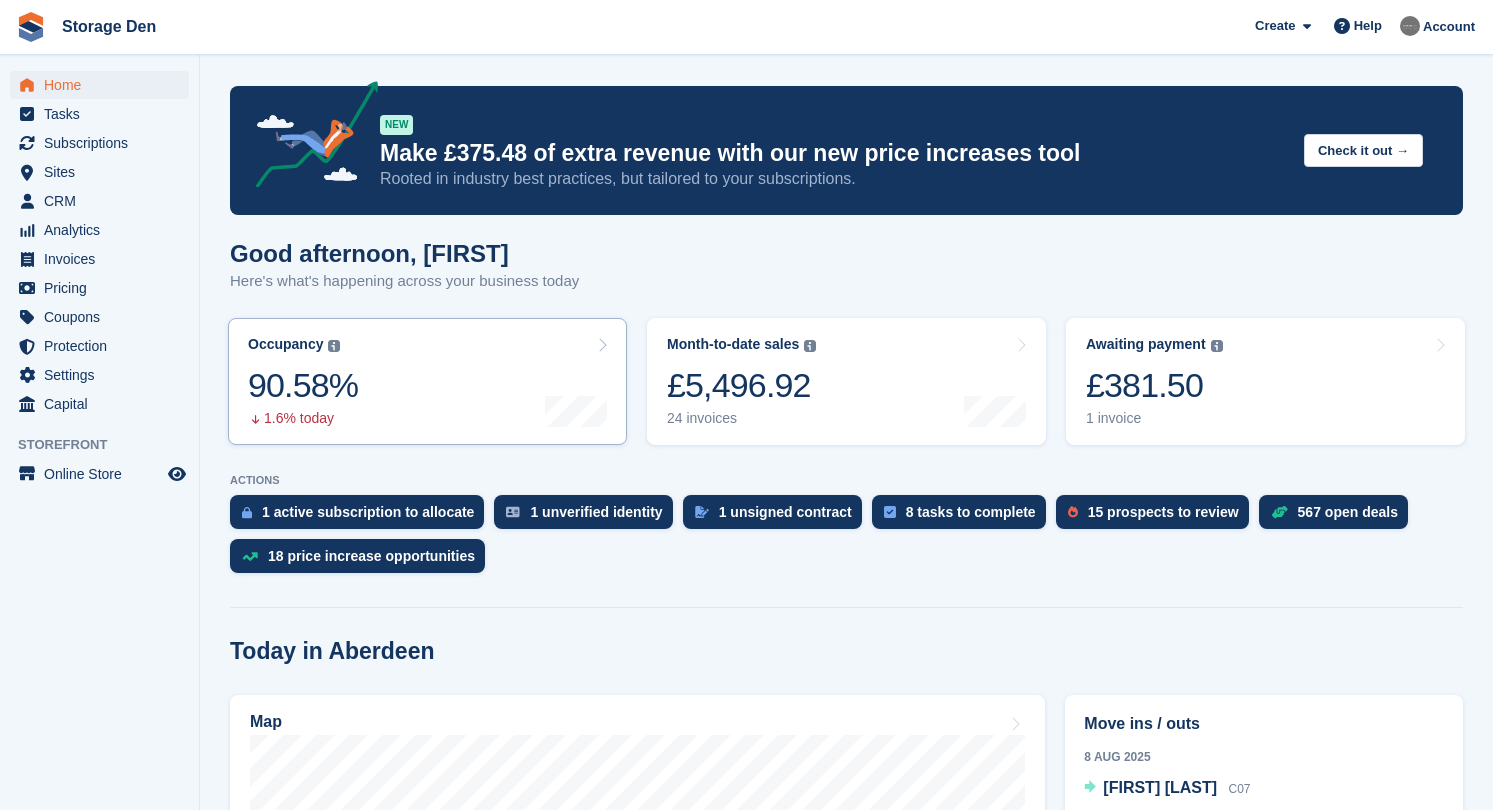 scroll, scrollTop: 0, scrollLeft: 0, axis: both 